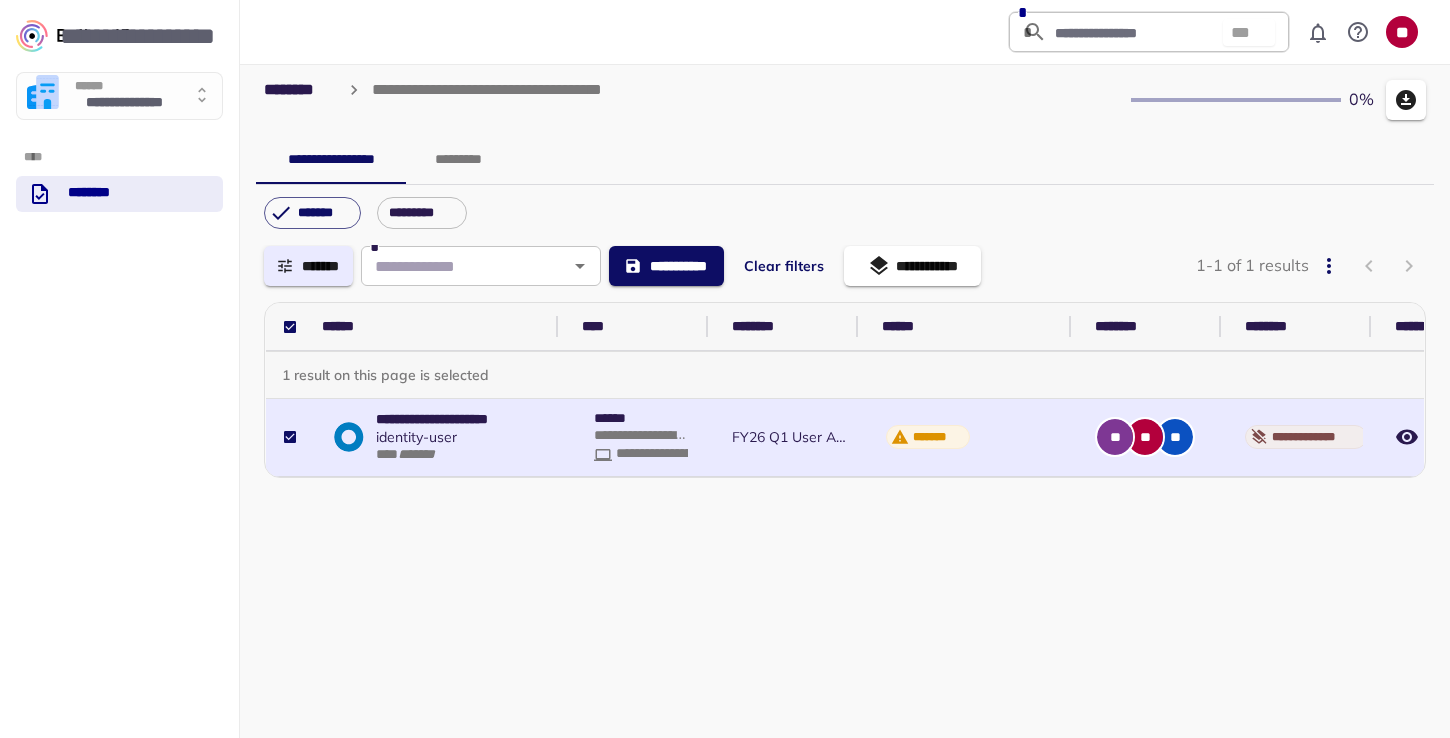 scroll, scrollTop: 0, scrollLeft: 0, axis: both 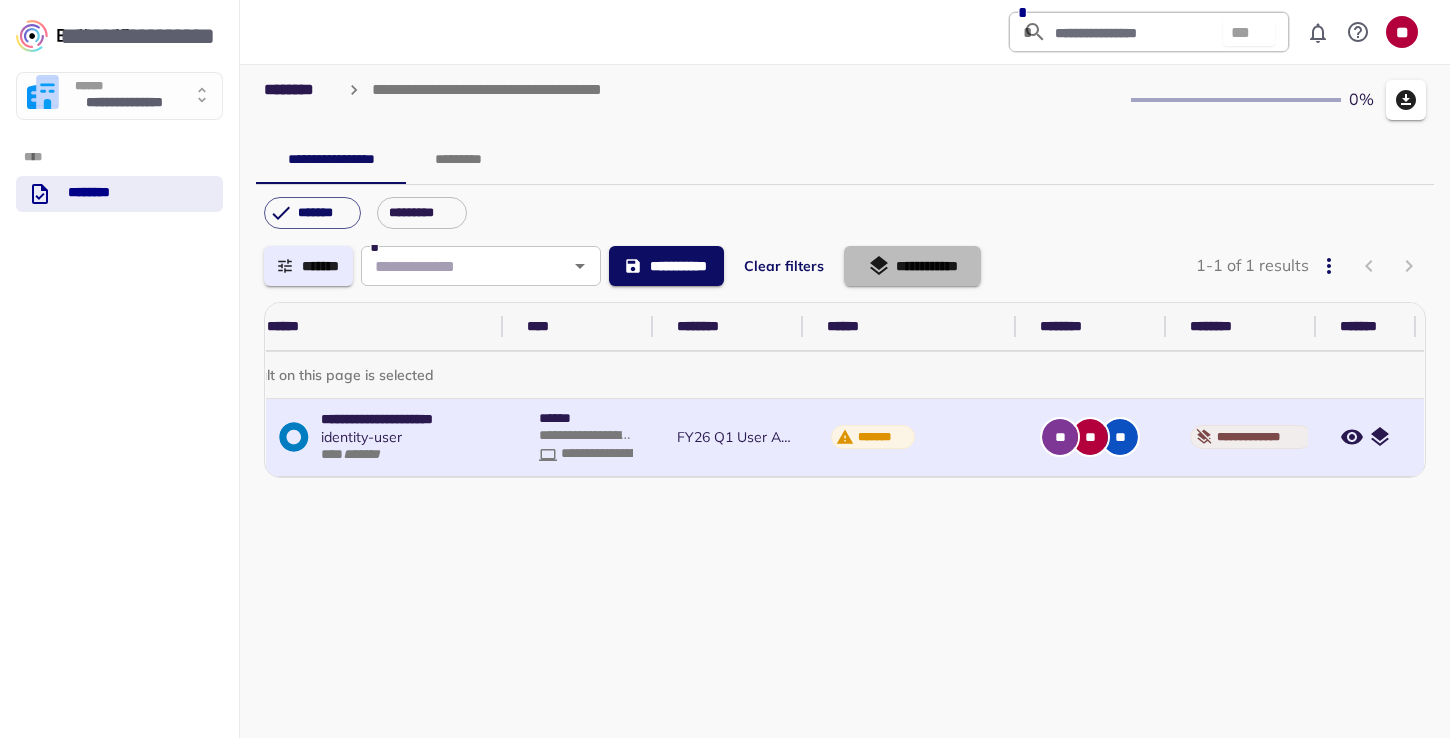 click on "[MASKED]" at bounding box center (912, 266) 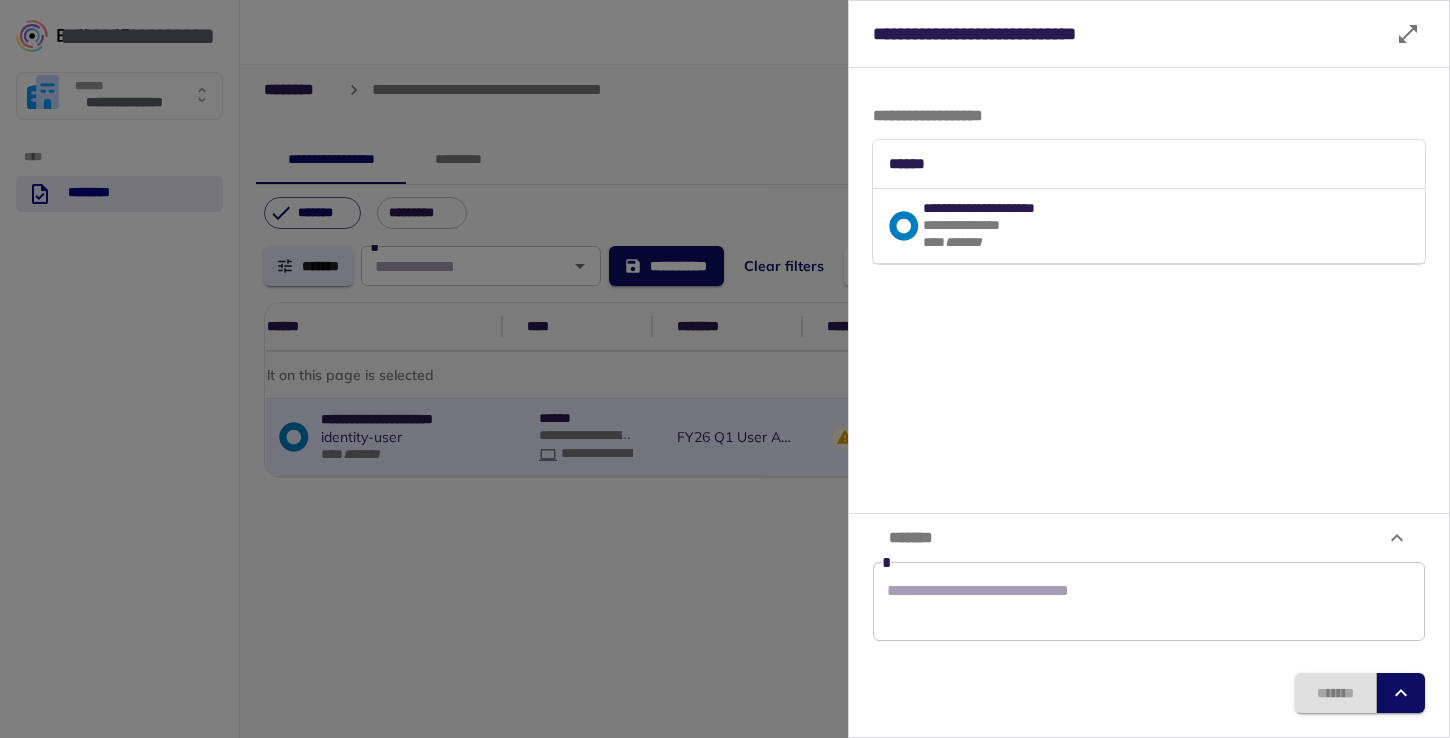 click at bounding box center [1149, 602] 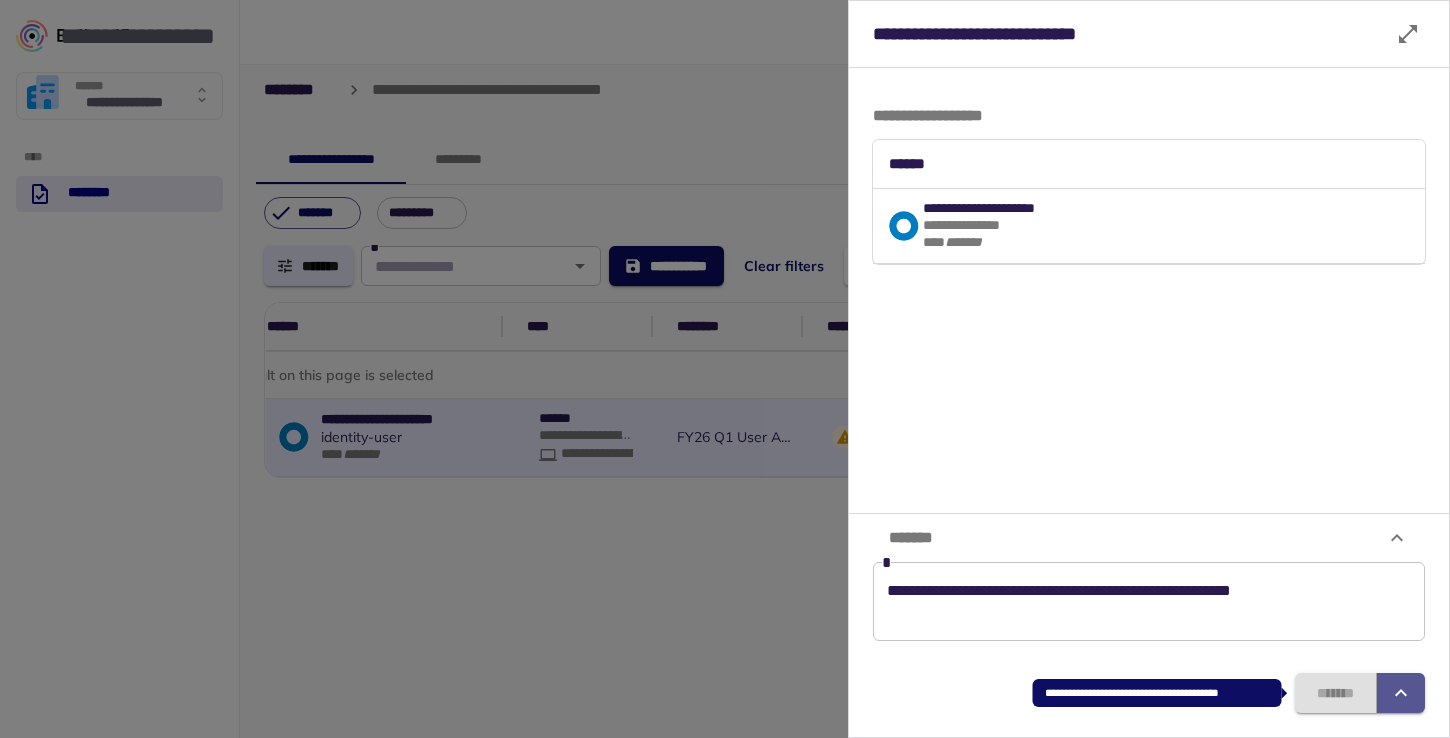 click at bounding box center [1401, 693] 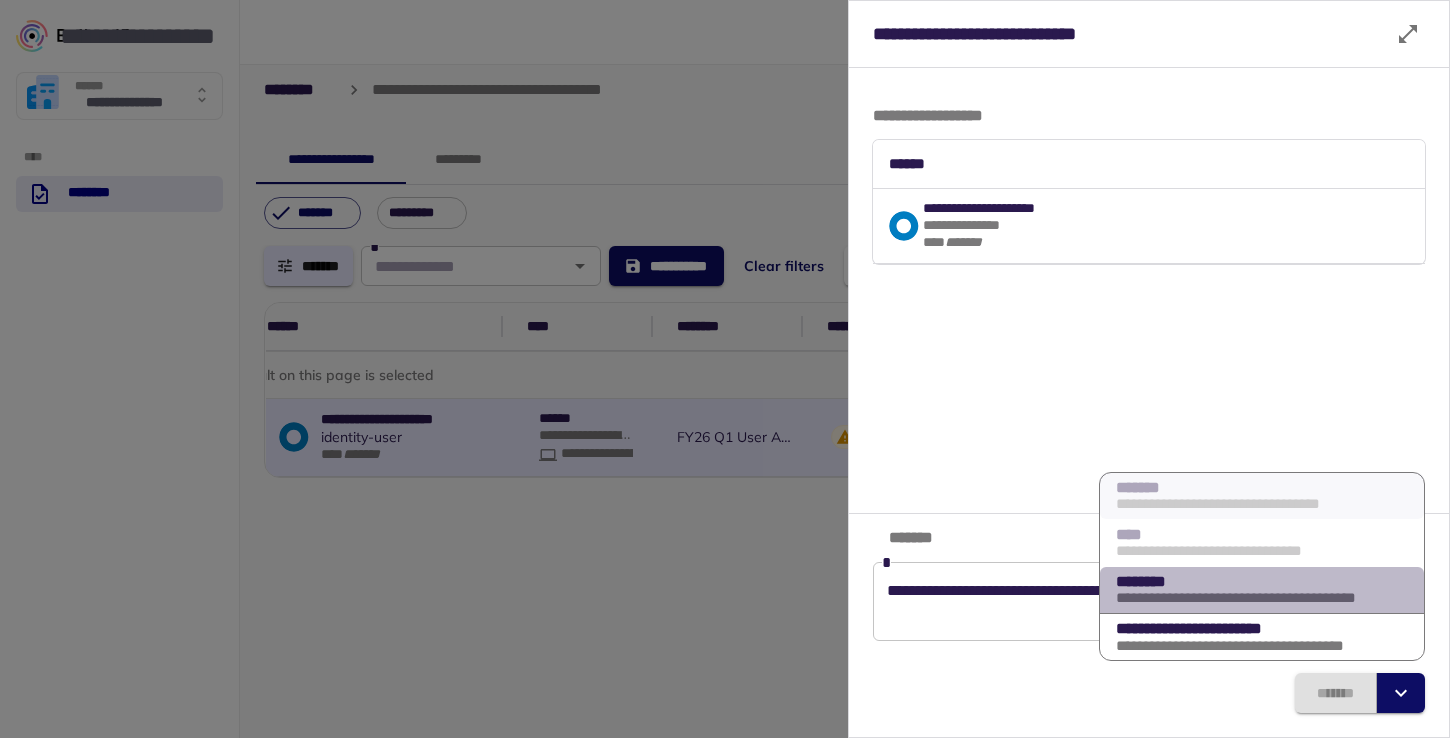click on "[MASKED]" at bounding box center [1236, 504] 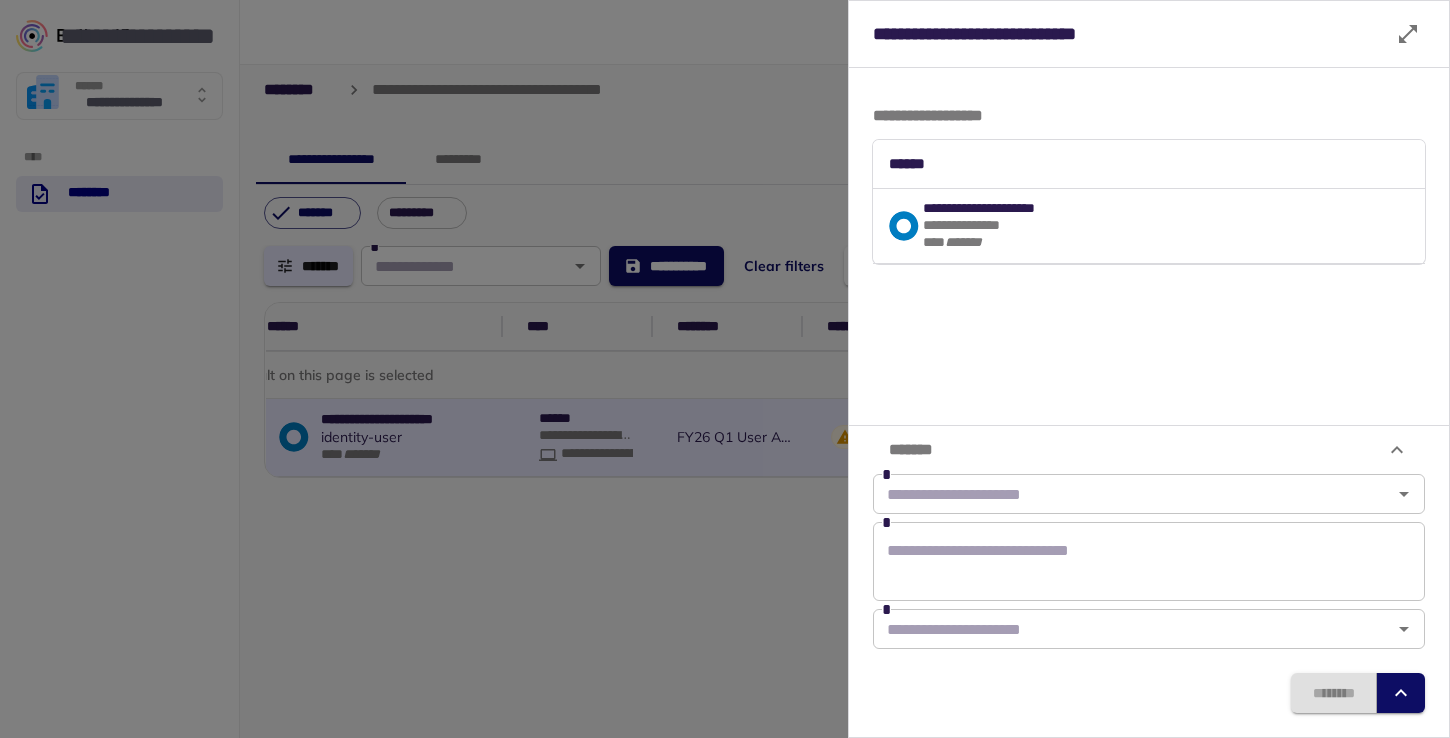 click at bounding box center [1132, 494] 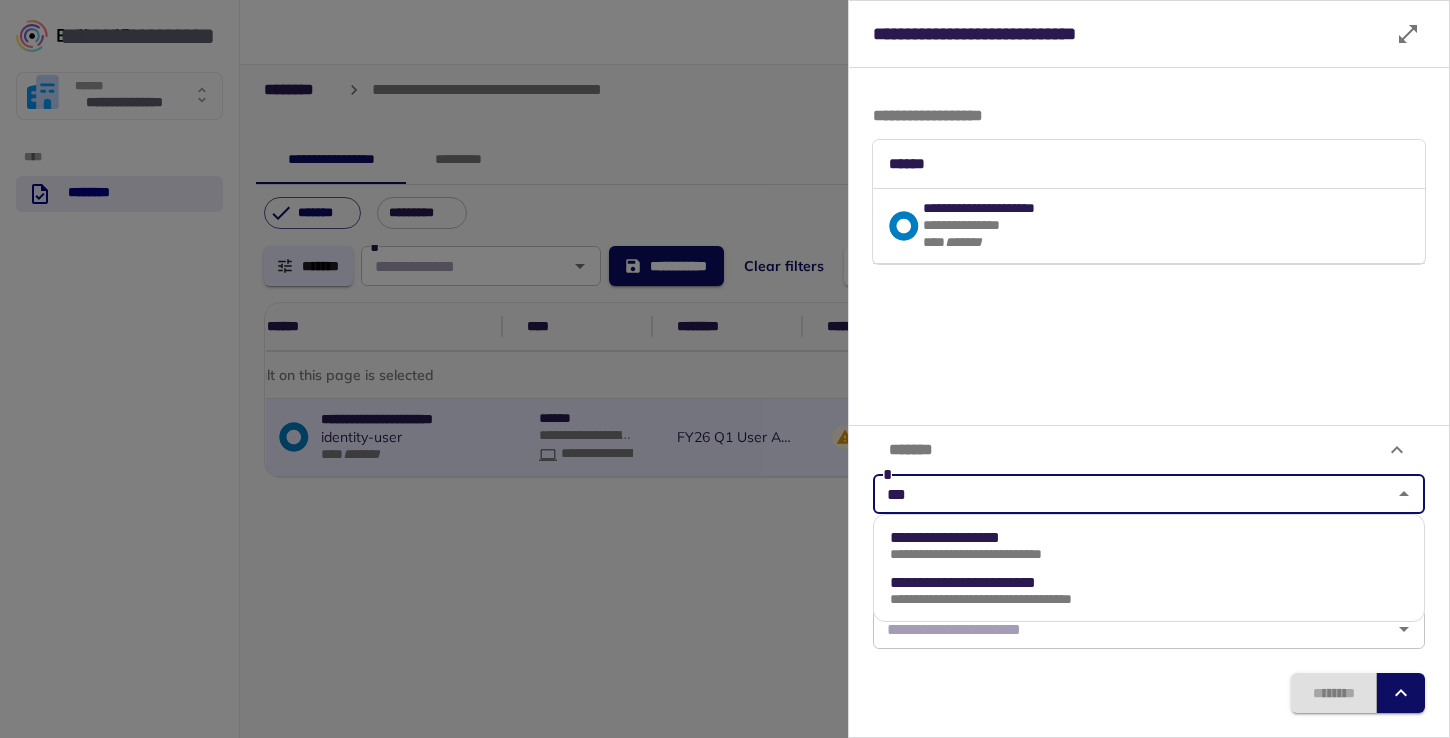 click on "[MASKED]" at bounding box center (989, 538) 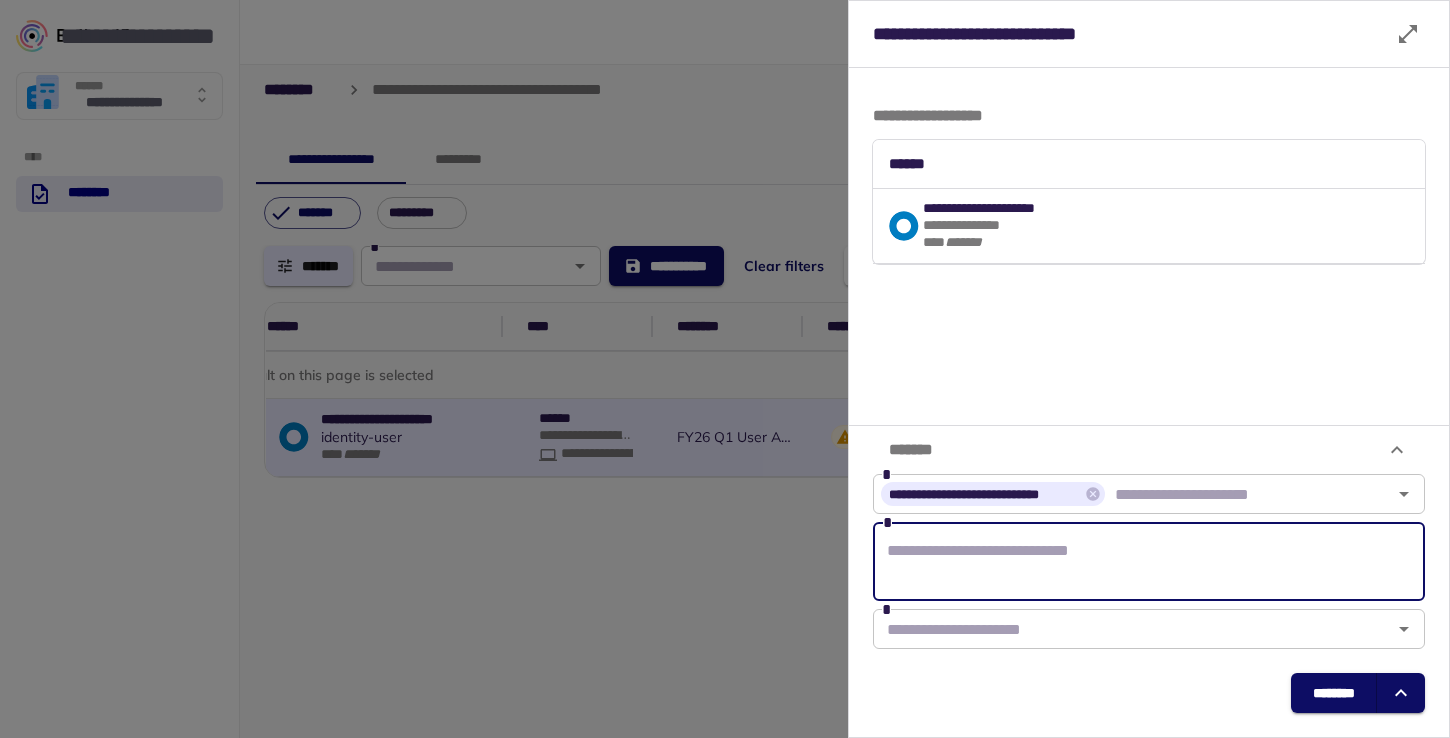 click at bounding box center (1149, 562) 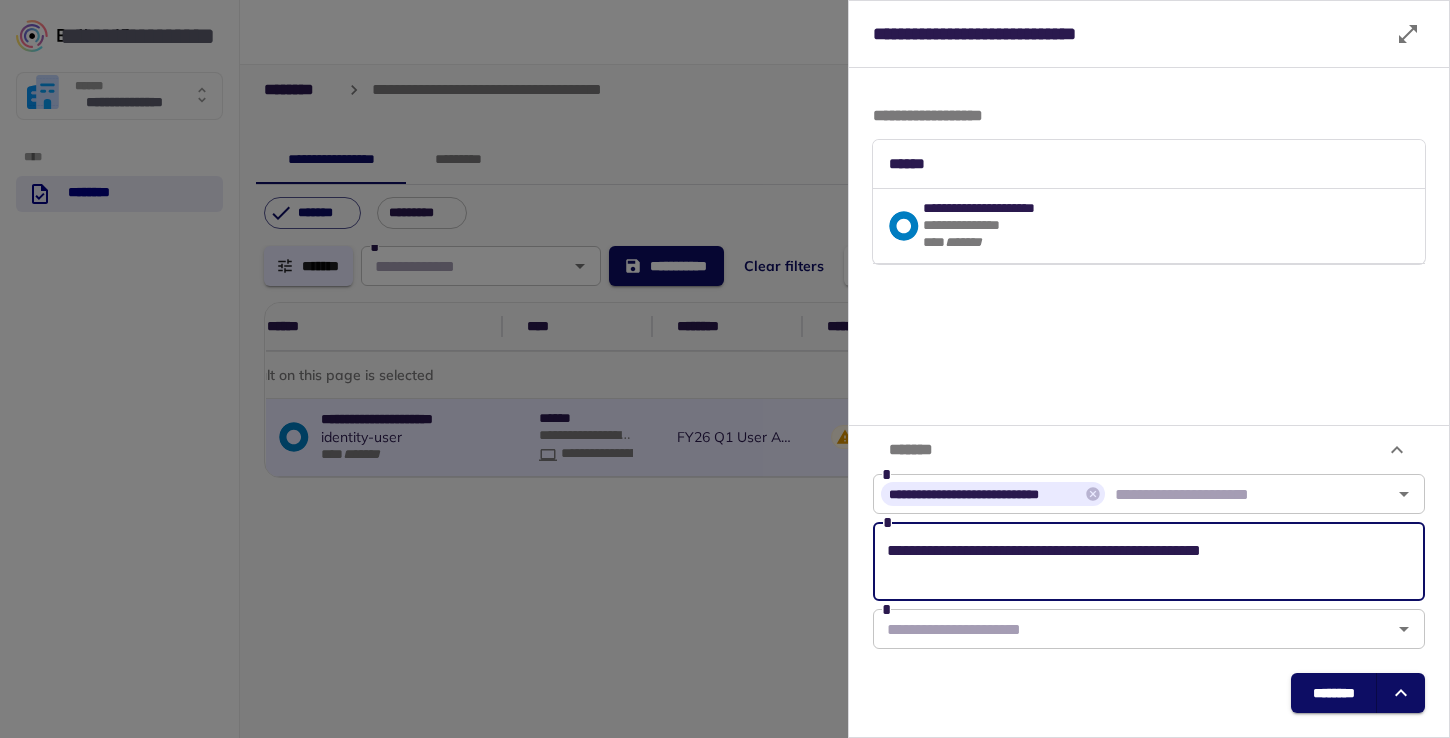 type on "[MASKED]" 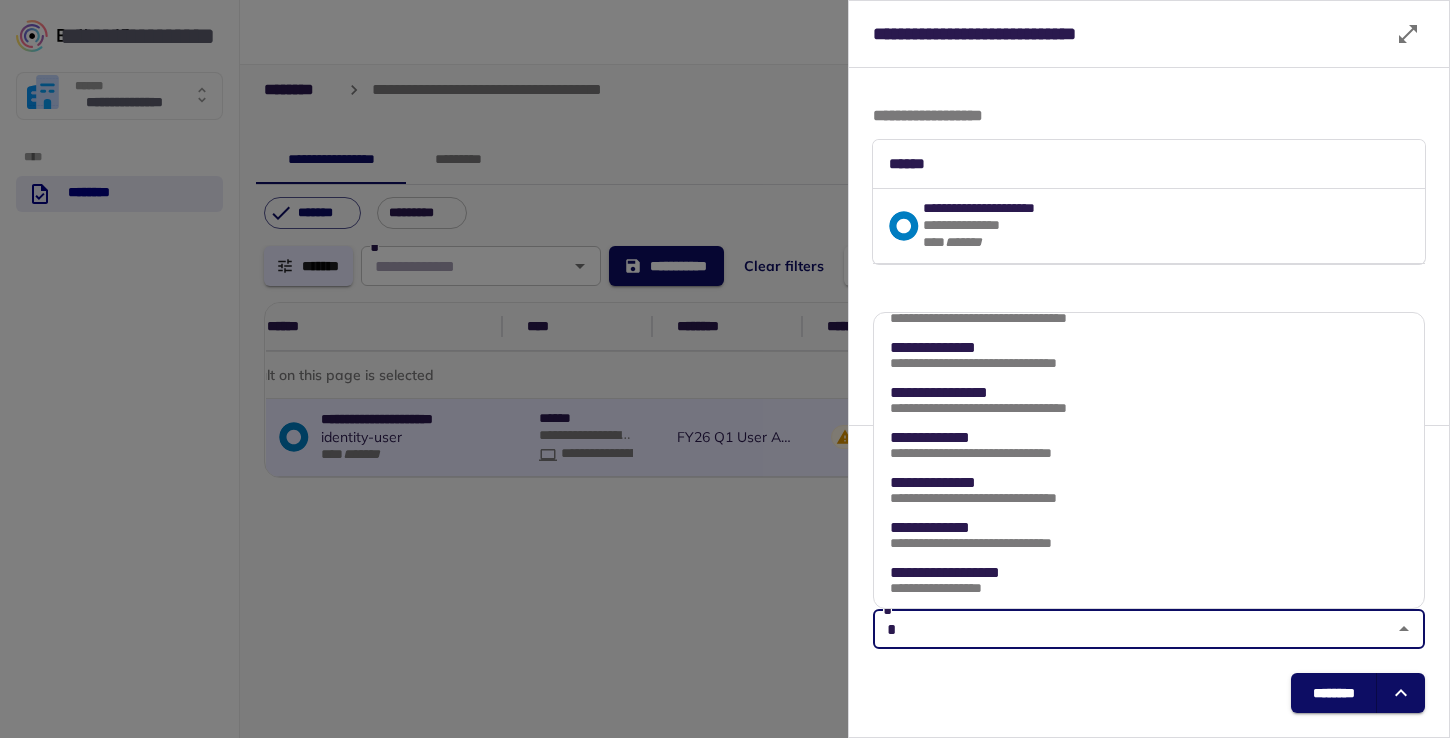 scroll, scrollTop: 0, scrollLeft: 0, axis: both 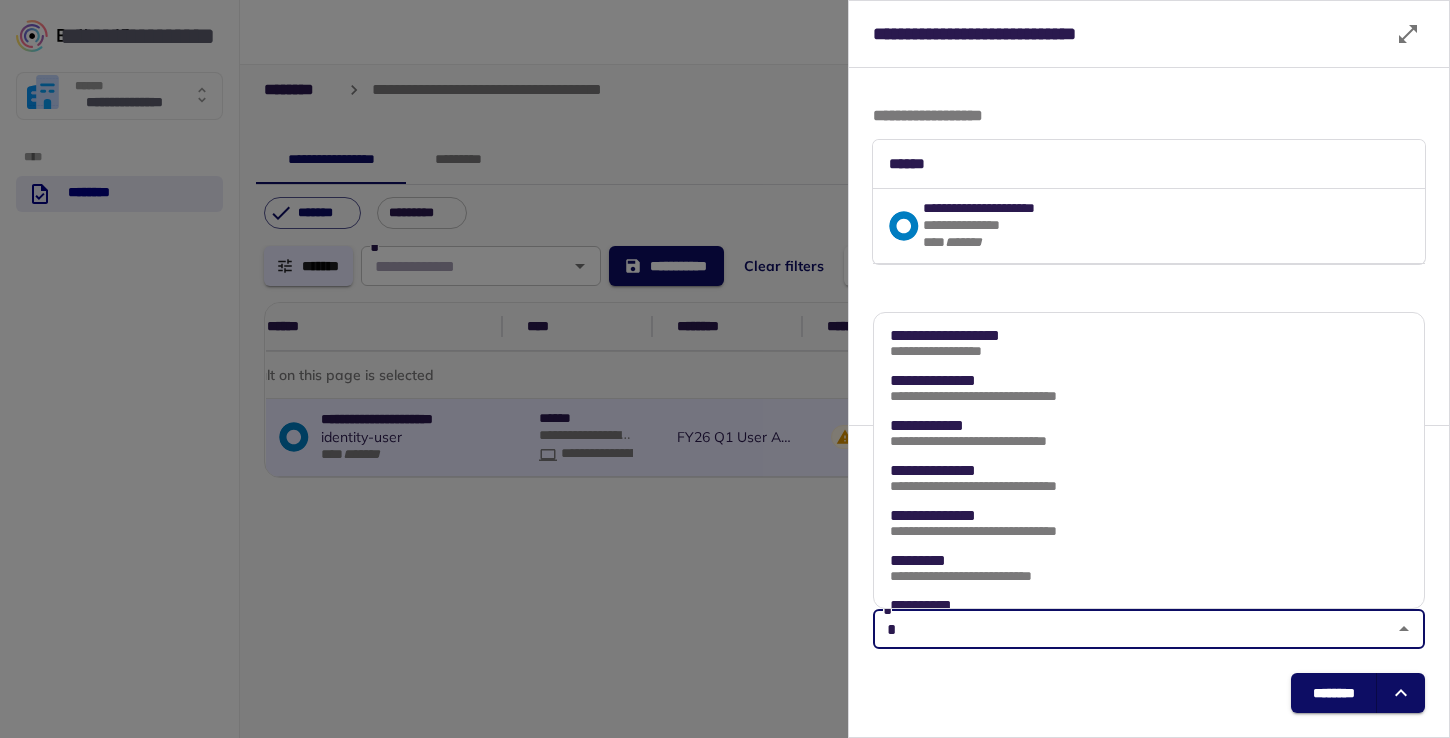 type on "[MASKED]" 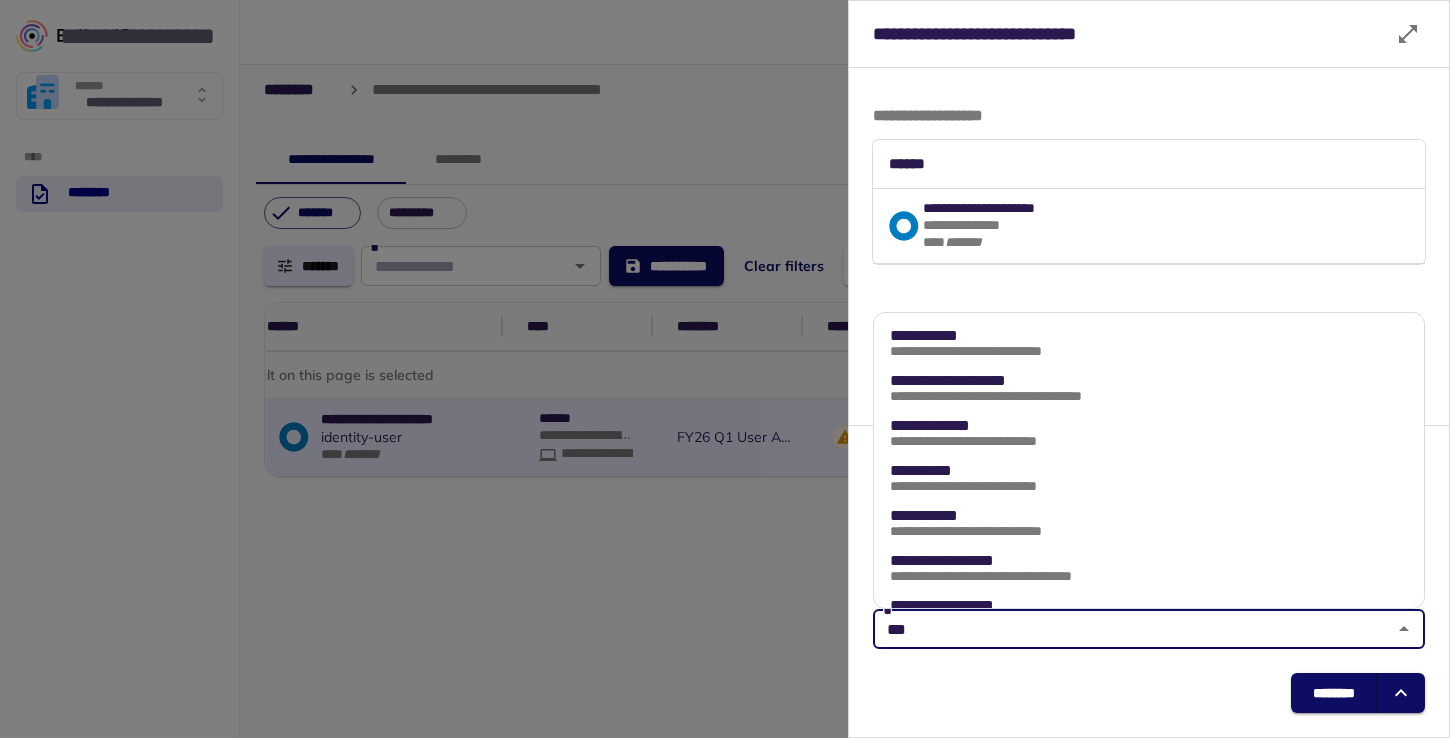 click on "[MASKED]" at bounding box center (991, 351) 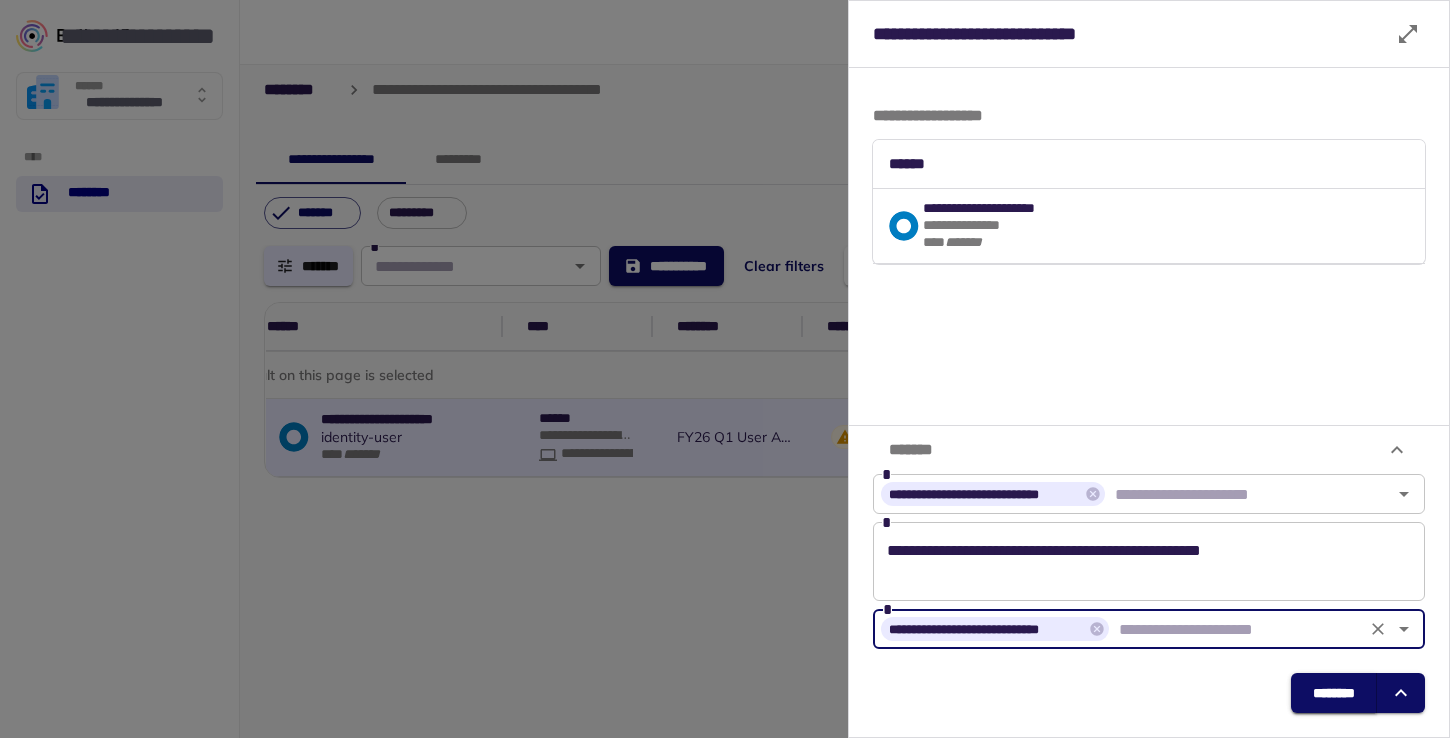 click on "[MASKED]" at bounding box center (1333, 693) 